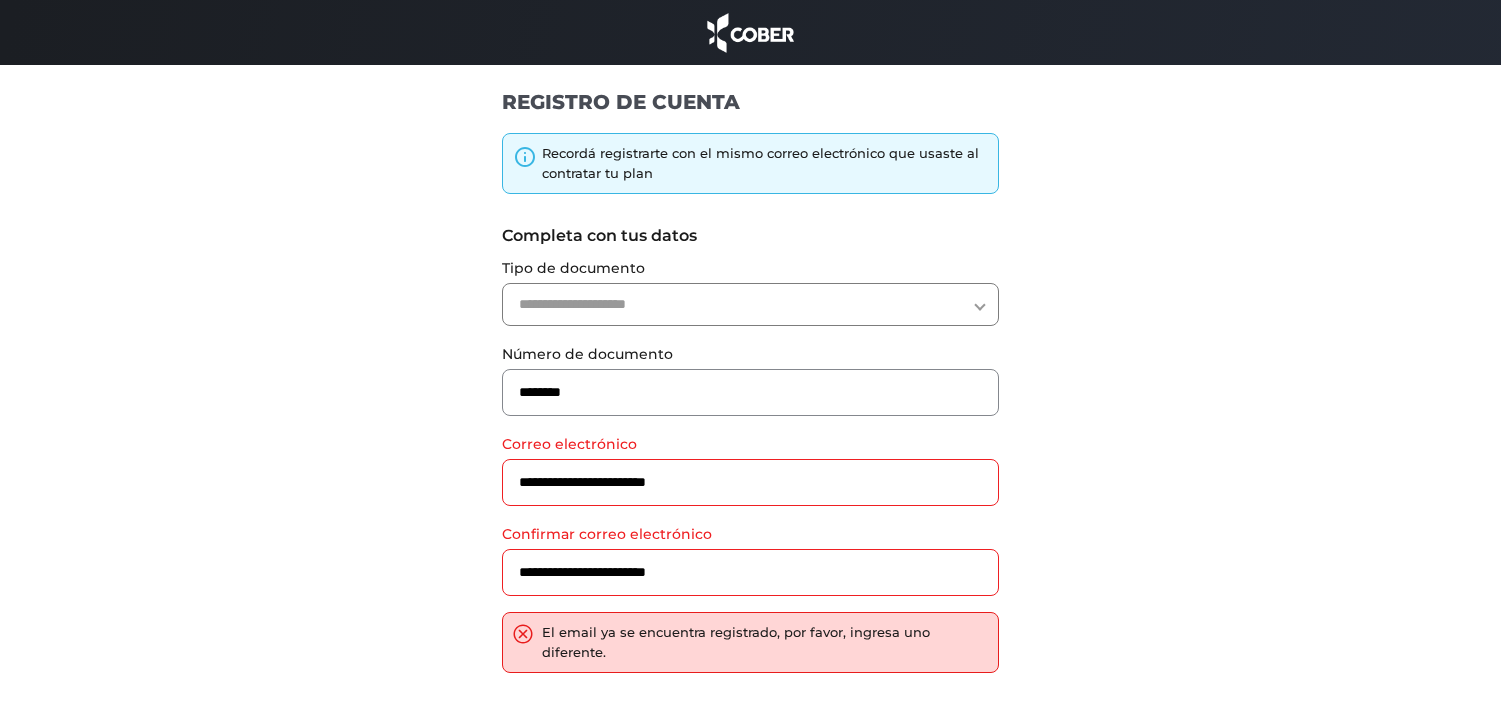 scroll, scrollTop: 0, scrollLeft: 0, axis: both 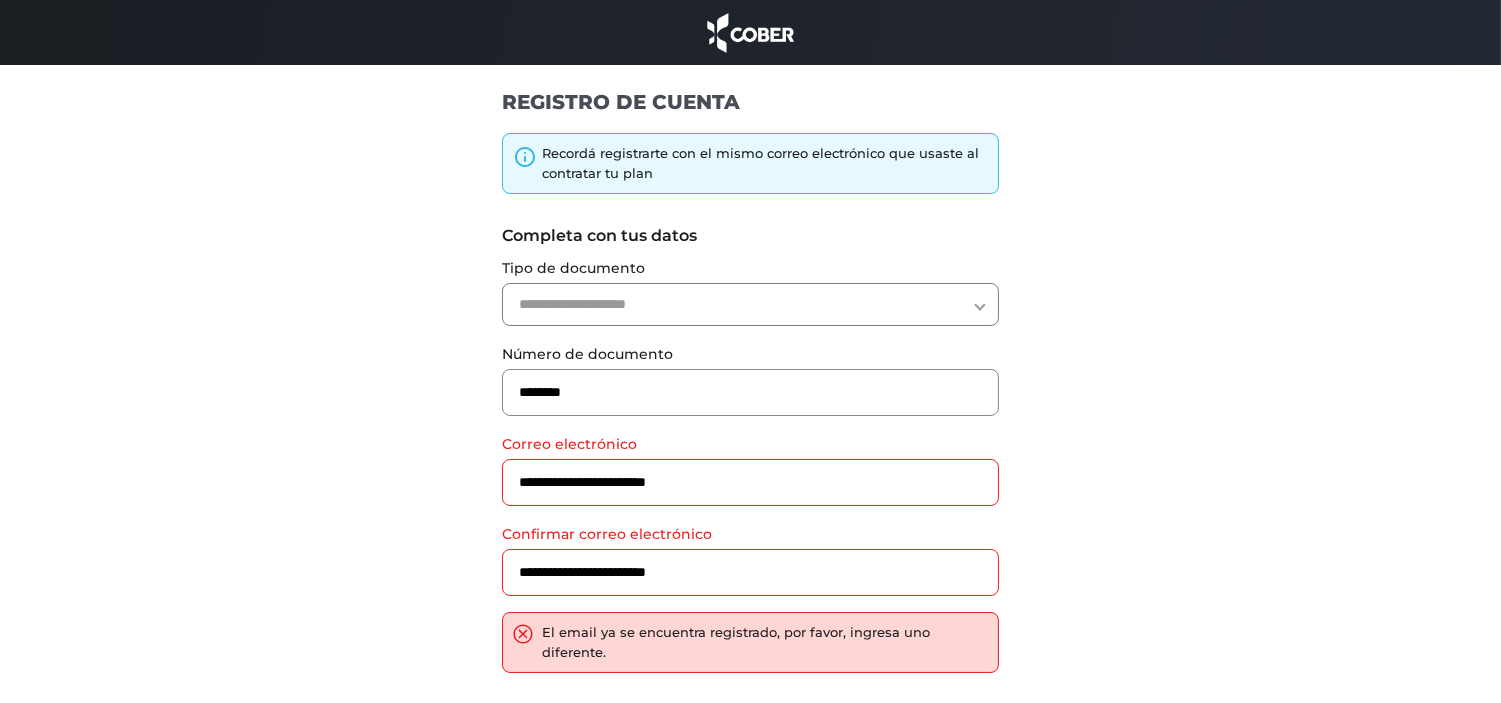 click on "**********" at bounding box center (750, 304) 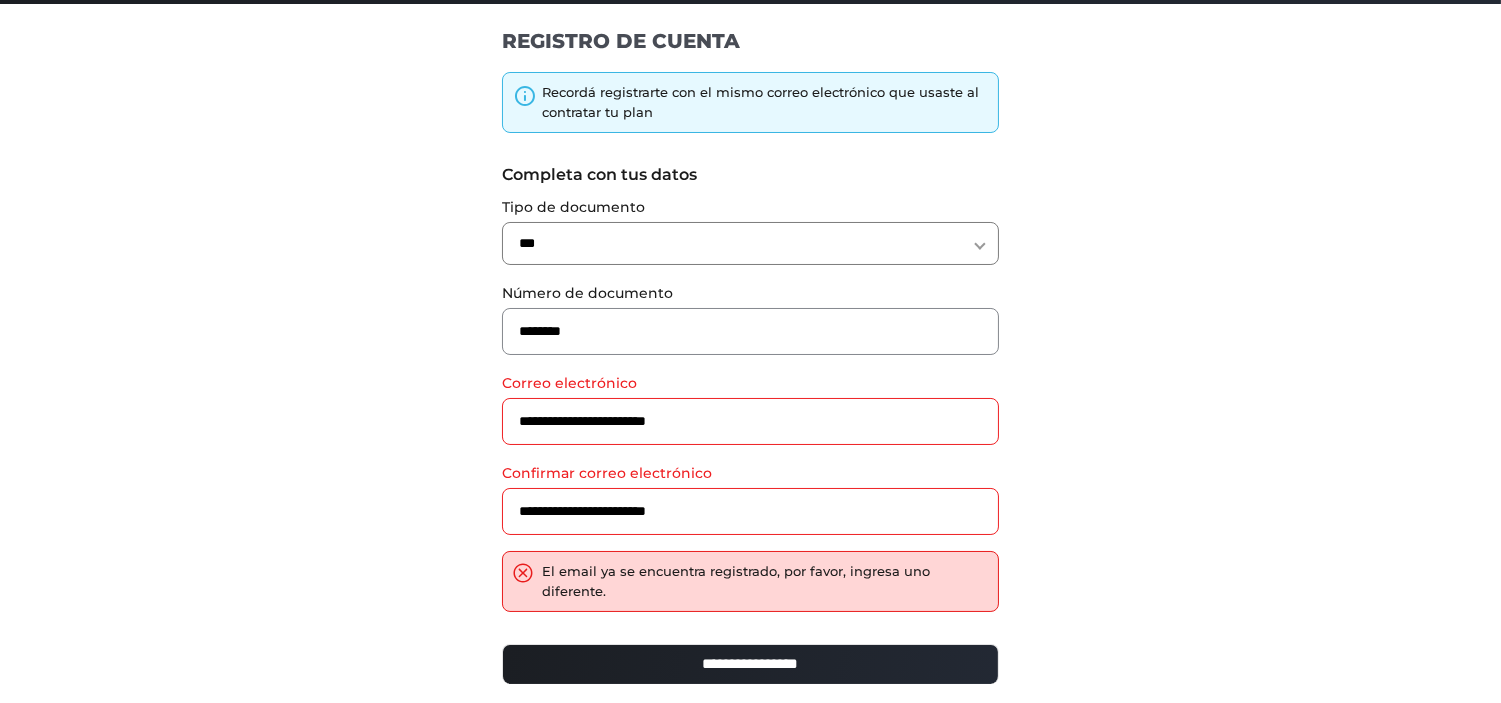 scroll, scrollTop: 111, scrollLeft: 0, axis: vertical 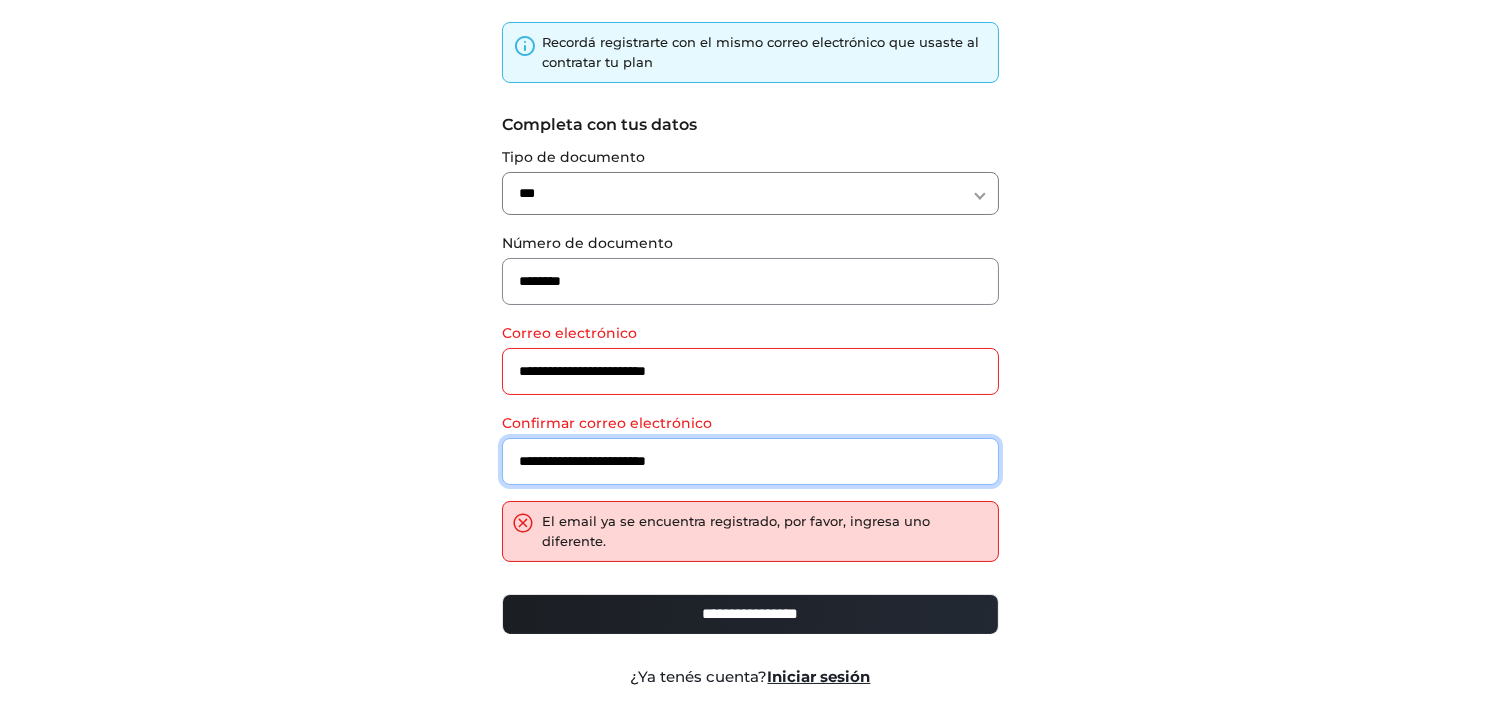 drag, startPoint x: 736, startPoint y: 458, endPoint x: 505, endPoint y: 456, distance: 231.00865 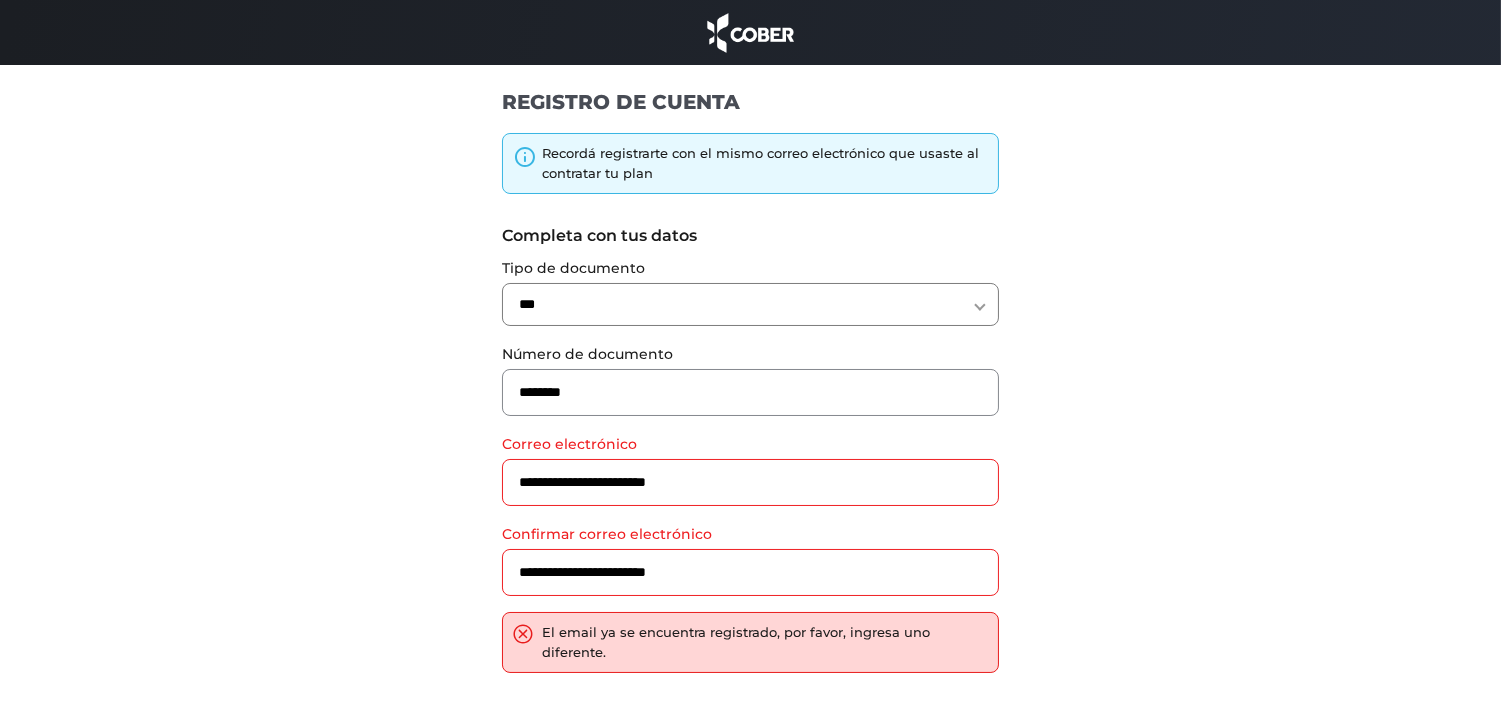 click at bounding box center [751, 32] 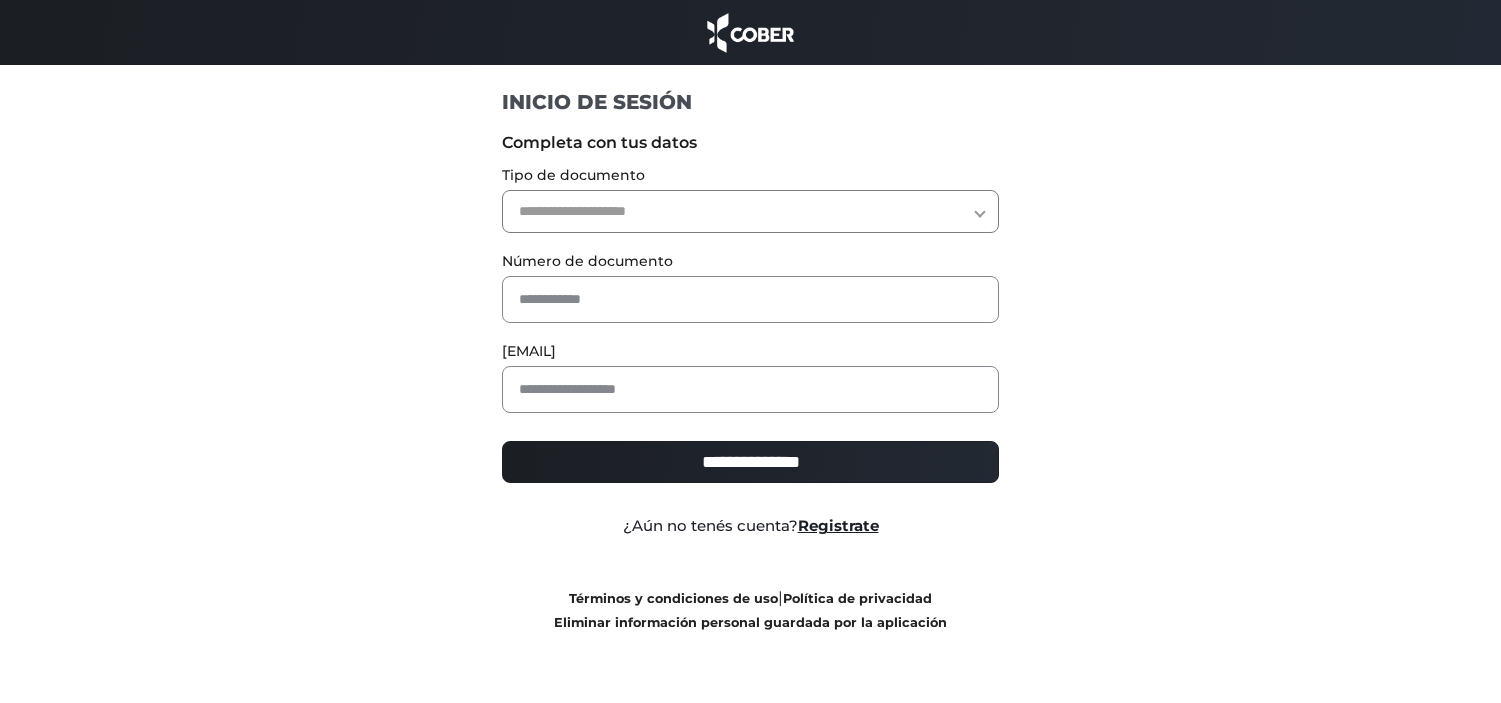 scroll, scrollTop: 0, scrollLeft: 0, axis: both 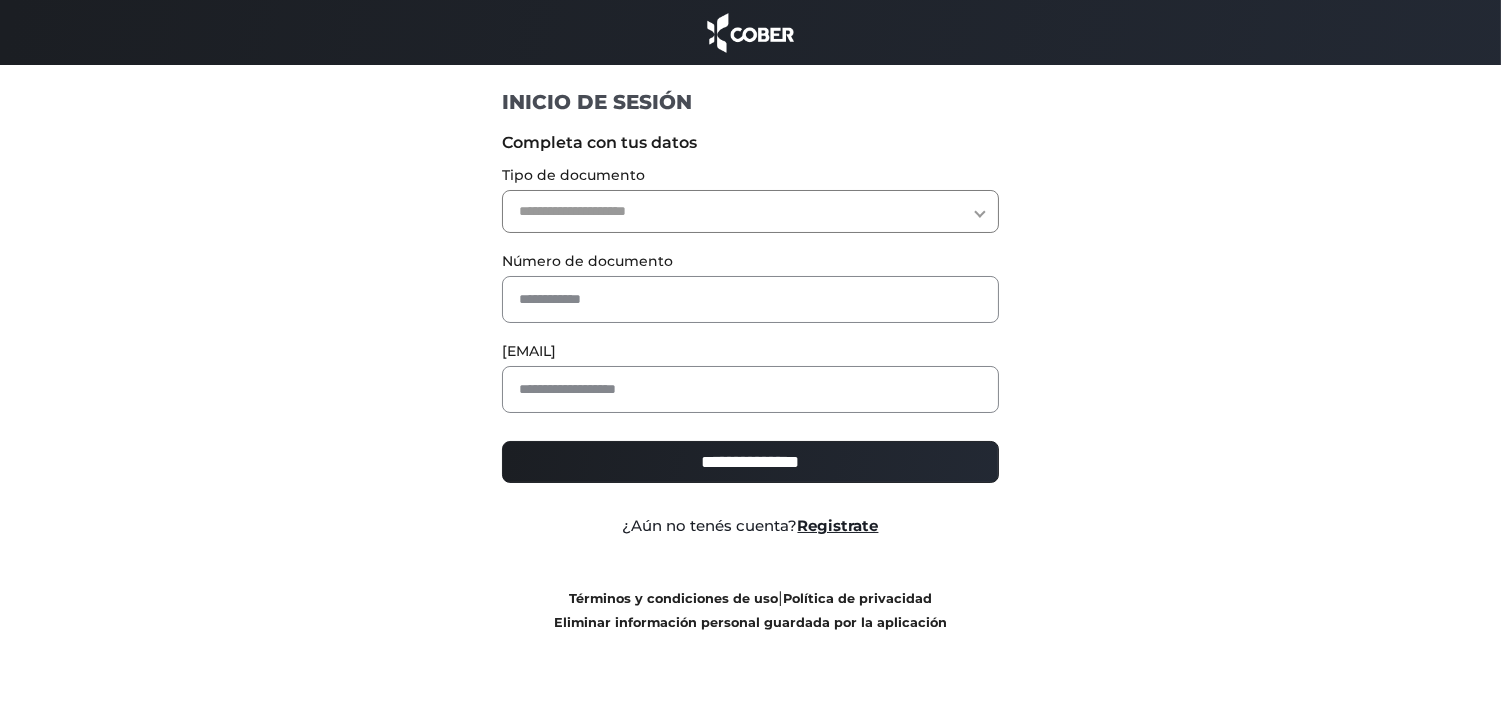 click on "**********" at bounding box center [750, 211] 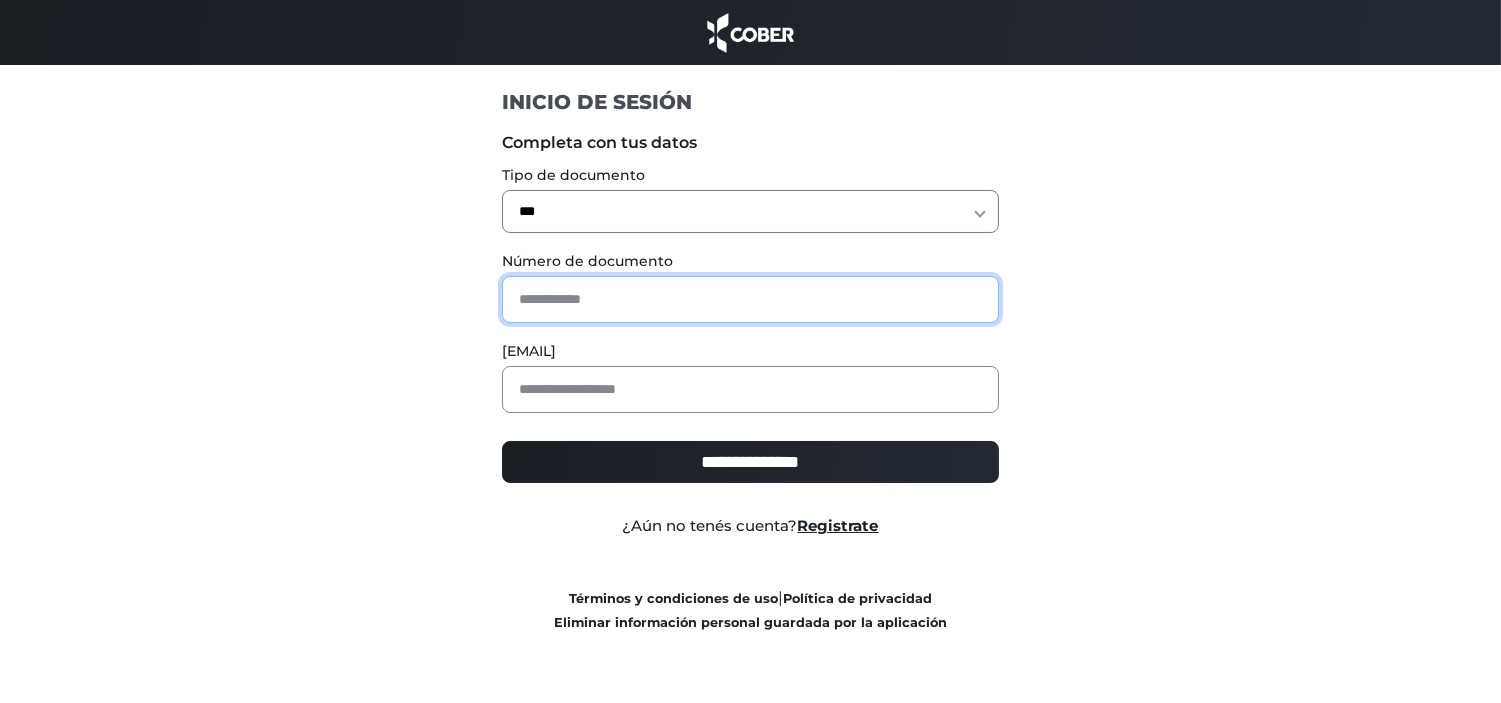 click at bounding box center [750, 299] 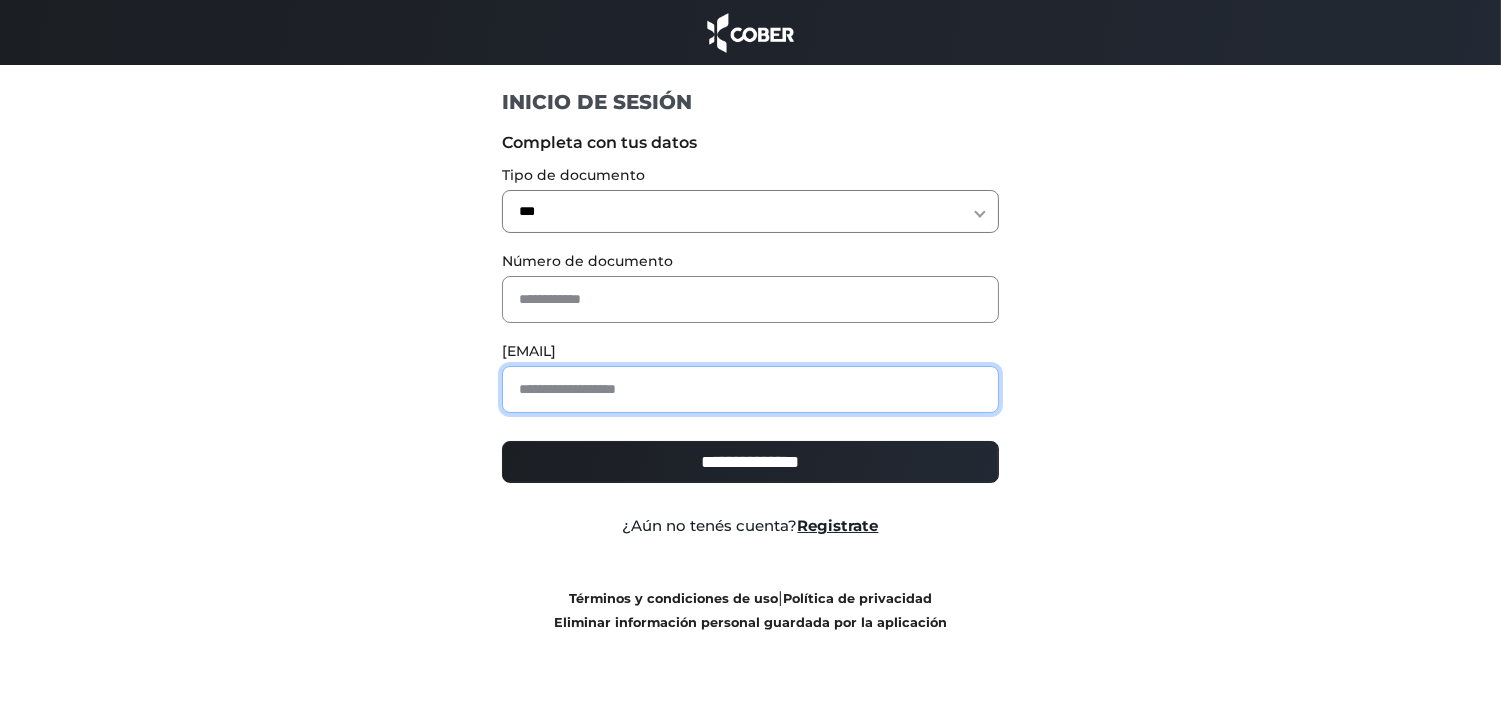 click at bounding box center (750, 389) 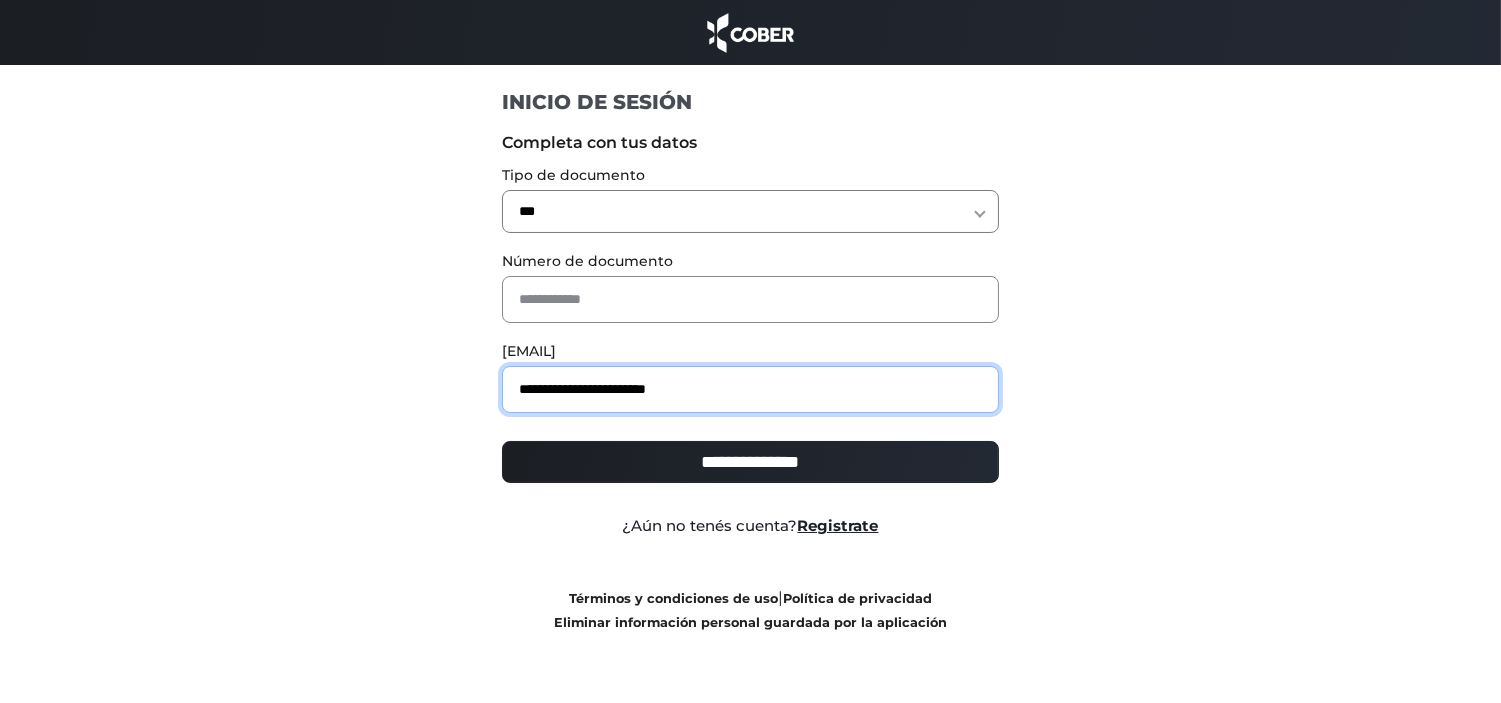 type on "**********" 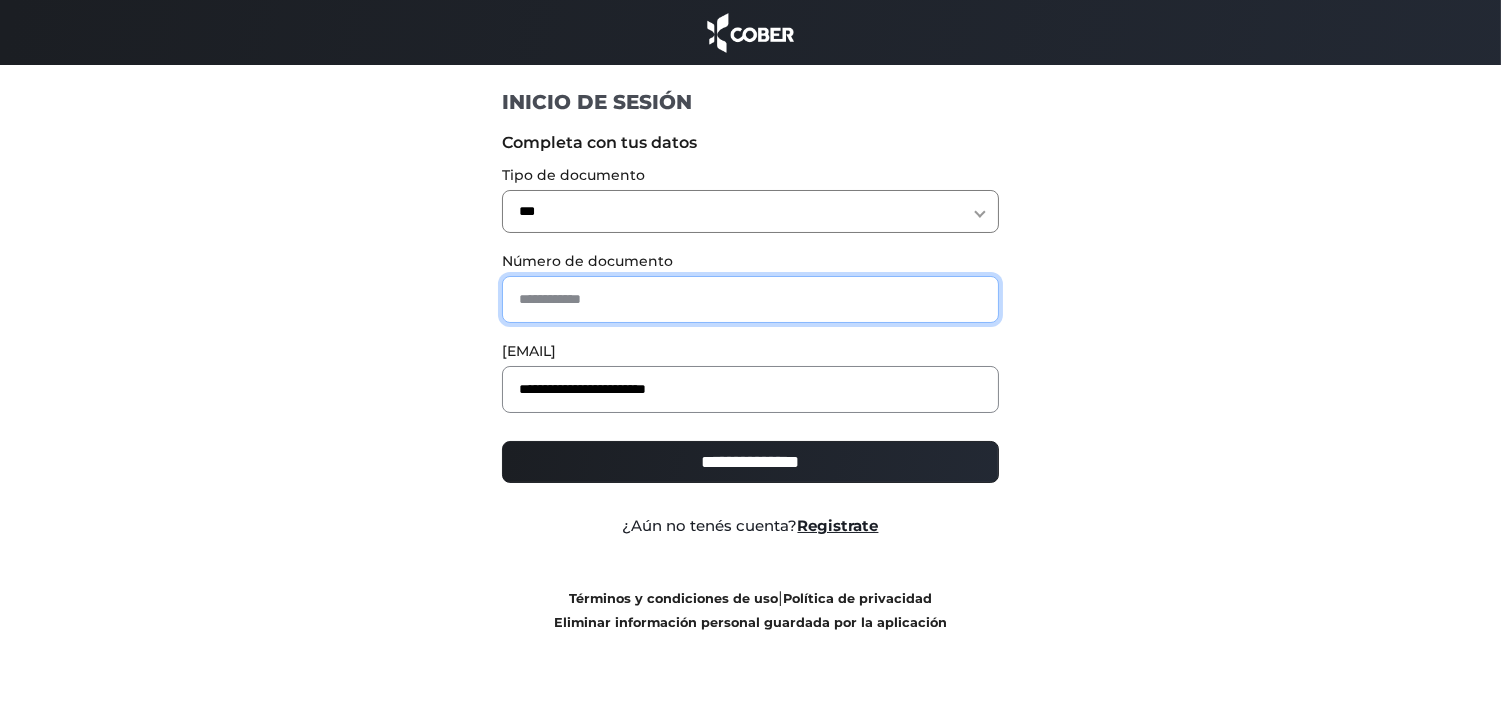 click at bounding box center [750, 299] 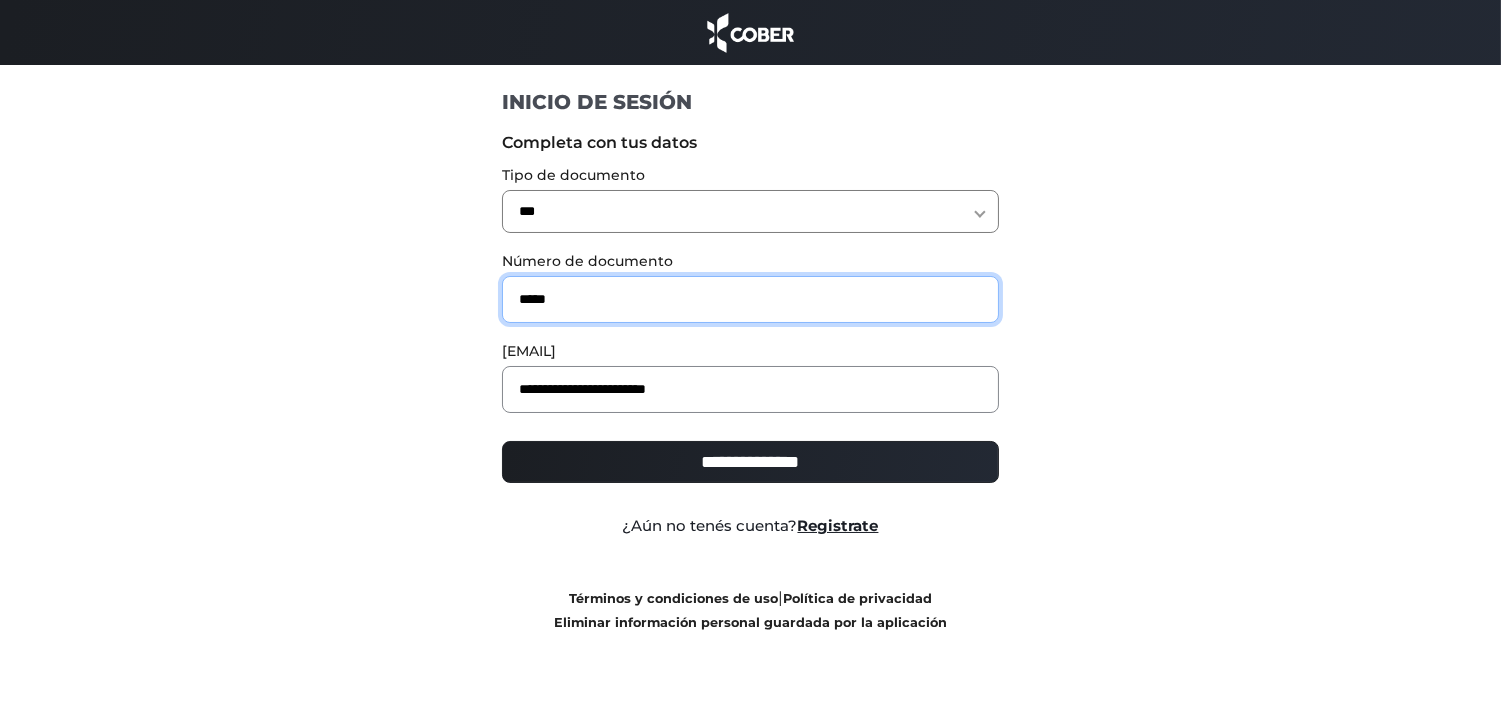 type on "********" 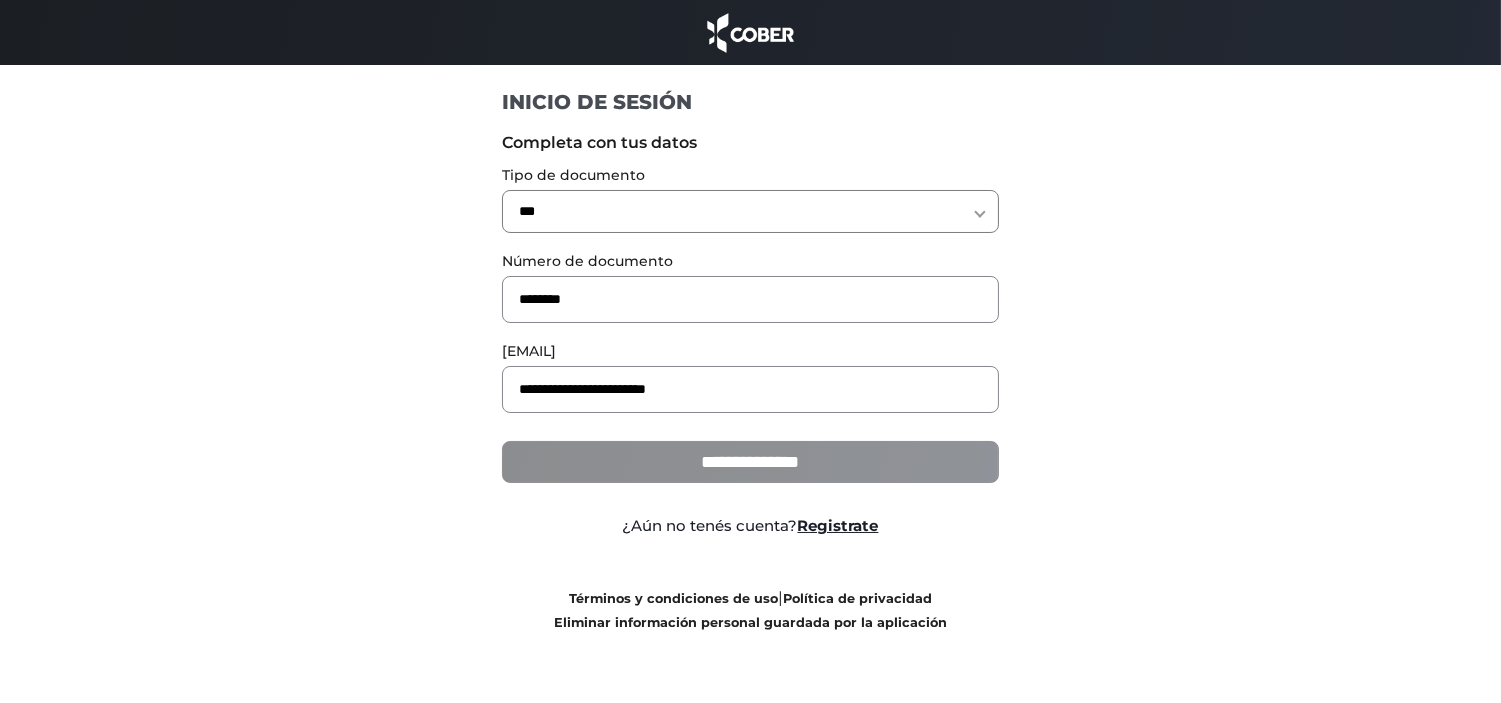 click on "**********" at bounding box center [750, 462] 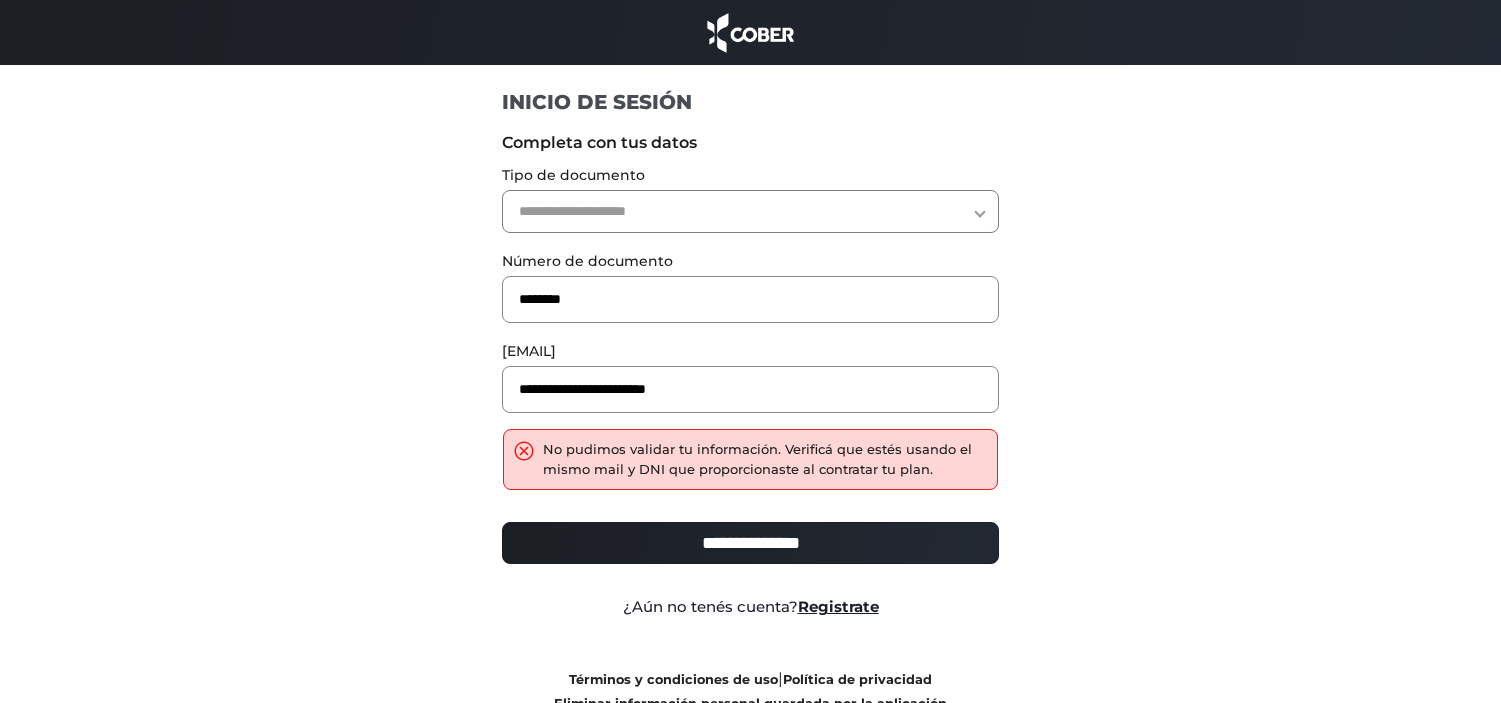 scroll, scrollTop: 0, scrollLeft: 0, axis: both 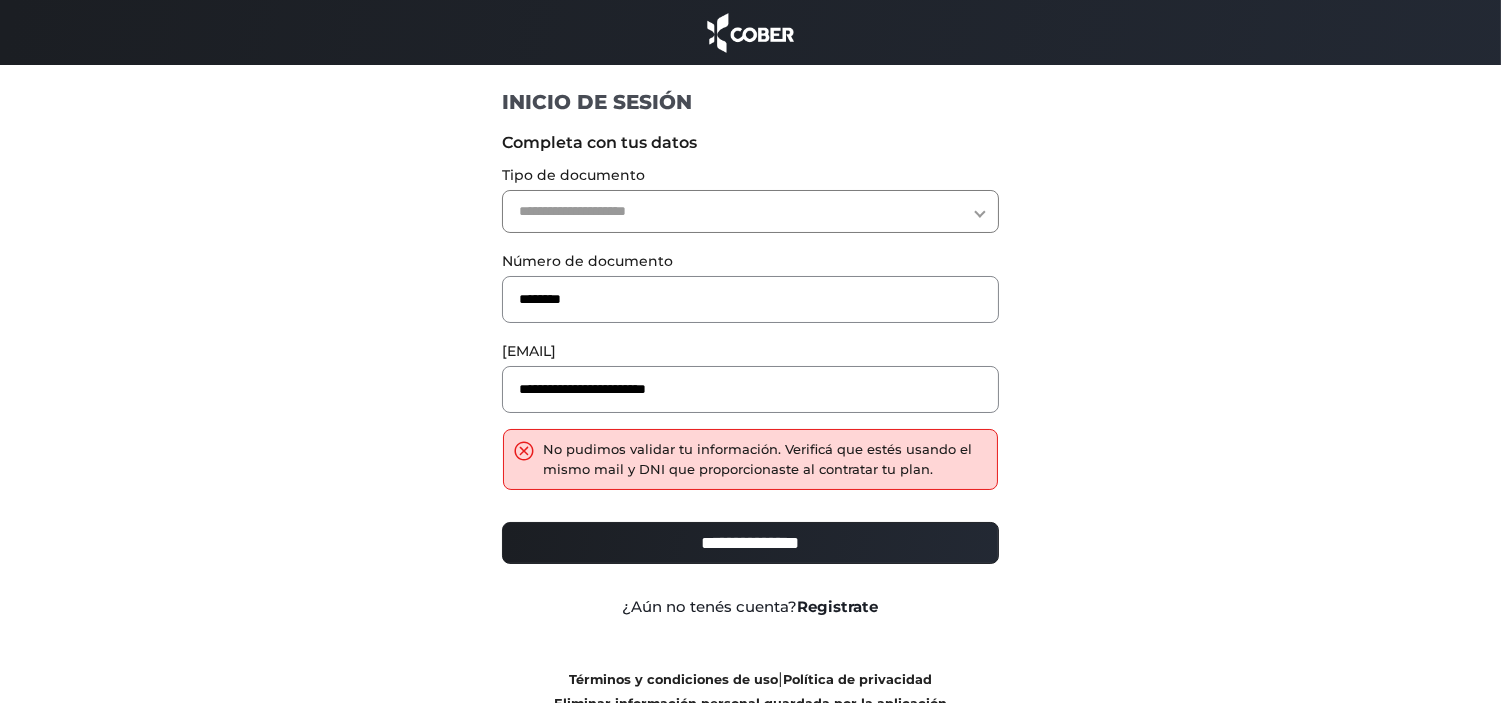 click on "Registrate" at bounding box center [838, 606] 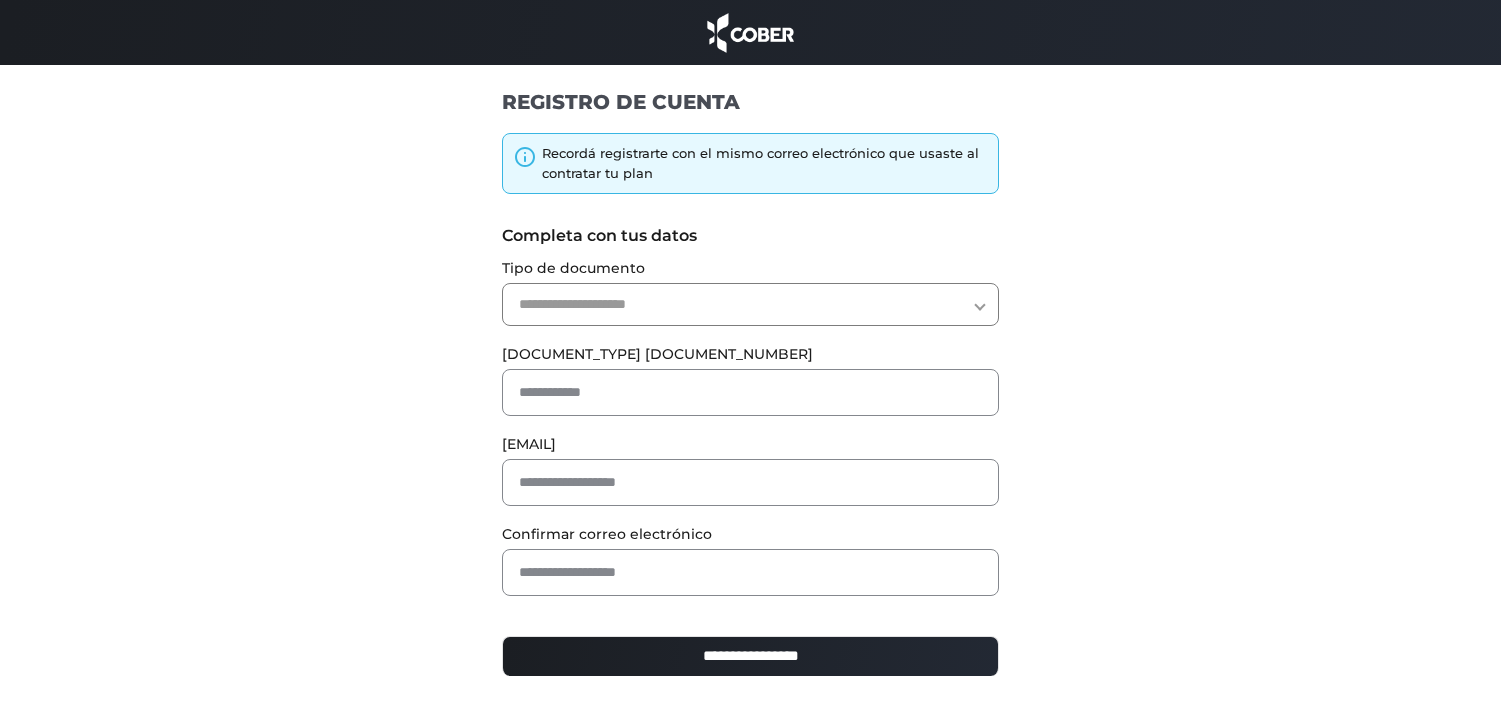 scroll, scrollTop: 0, scrollLeft: 0, axis: both 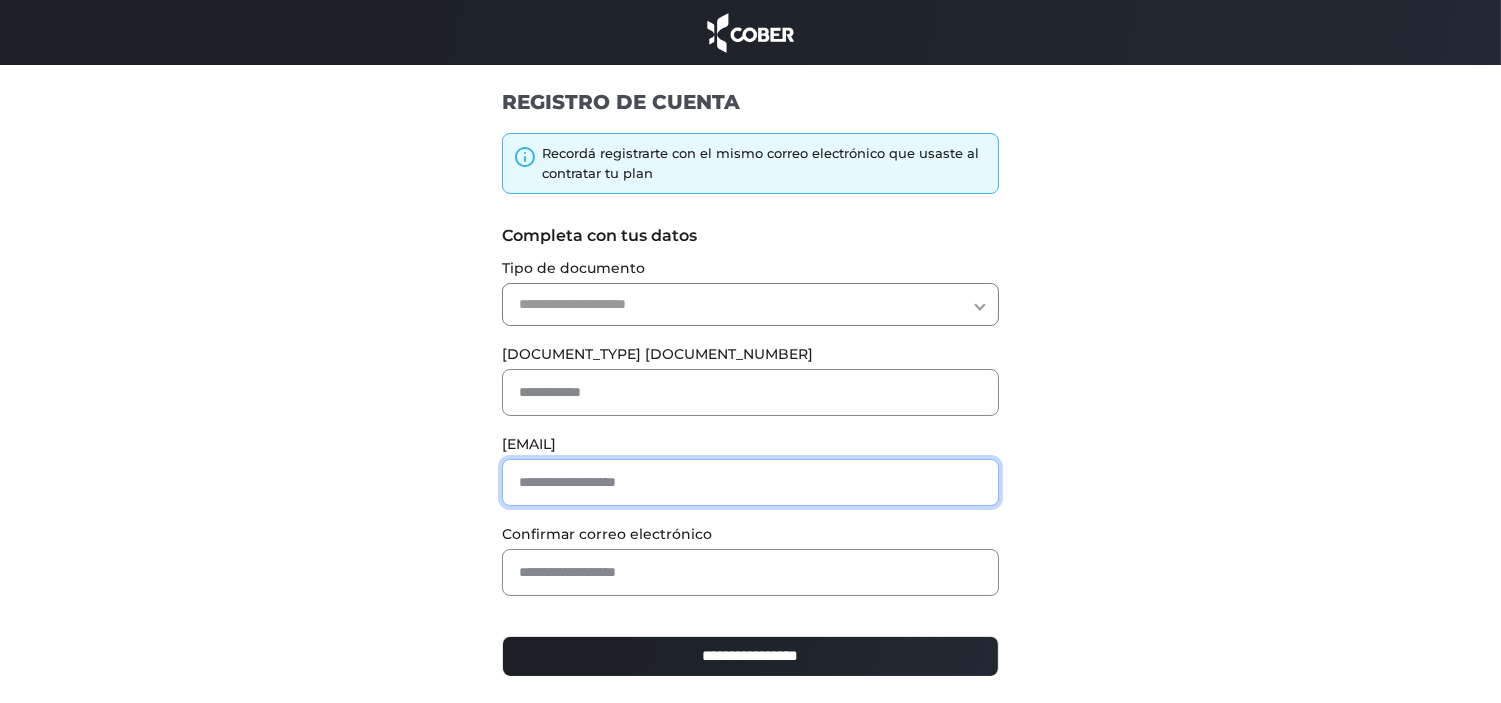 click at bounding box center (750, 482) 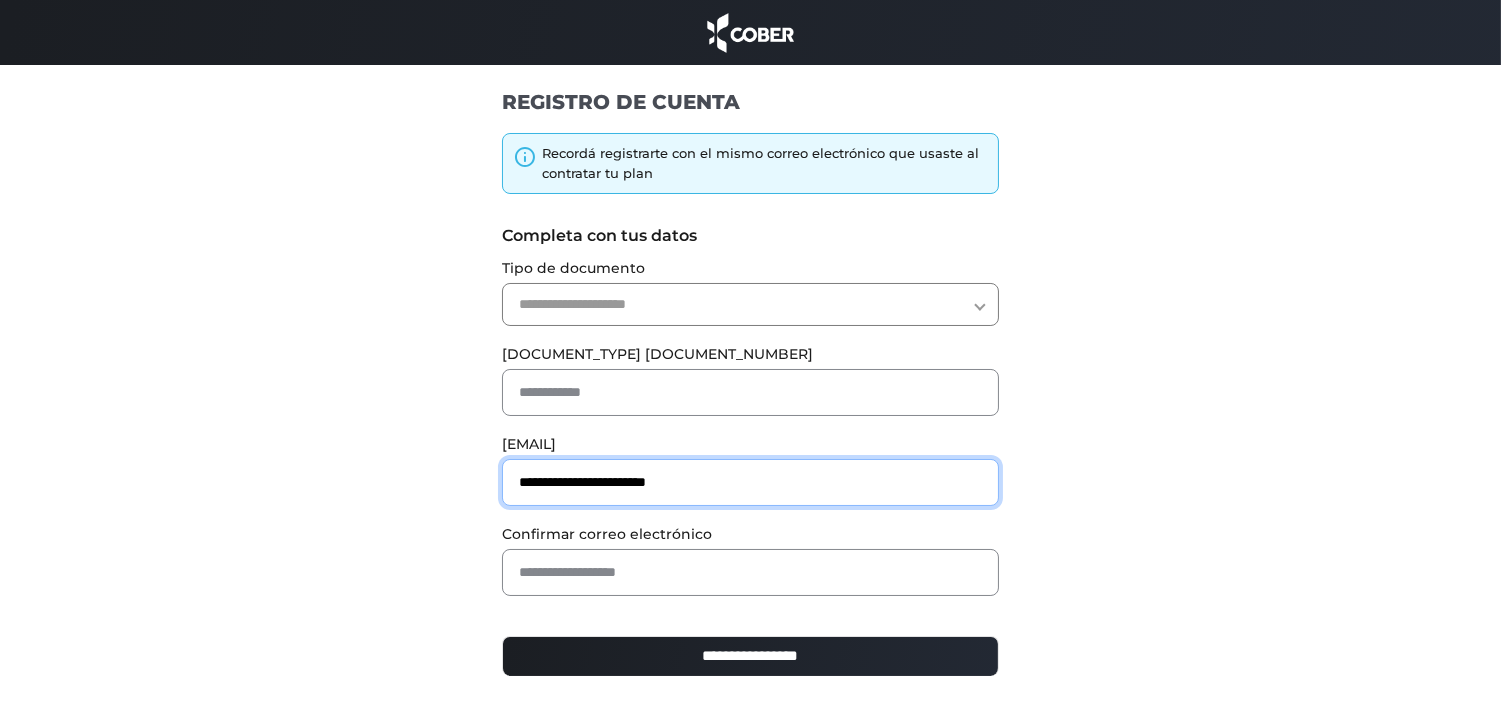 type on "**********" 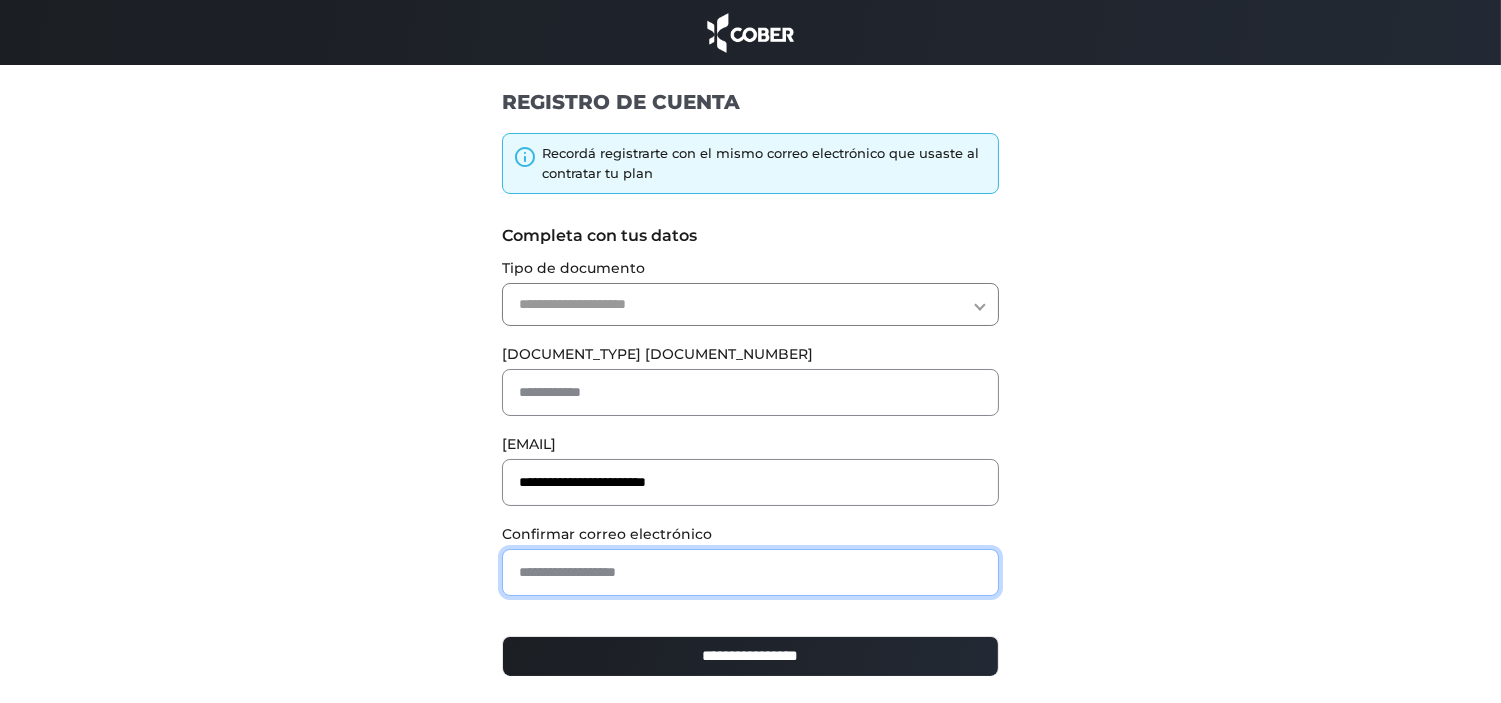 click at bounding box center (750, 572) 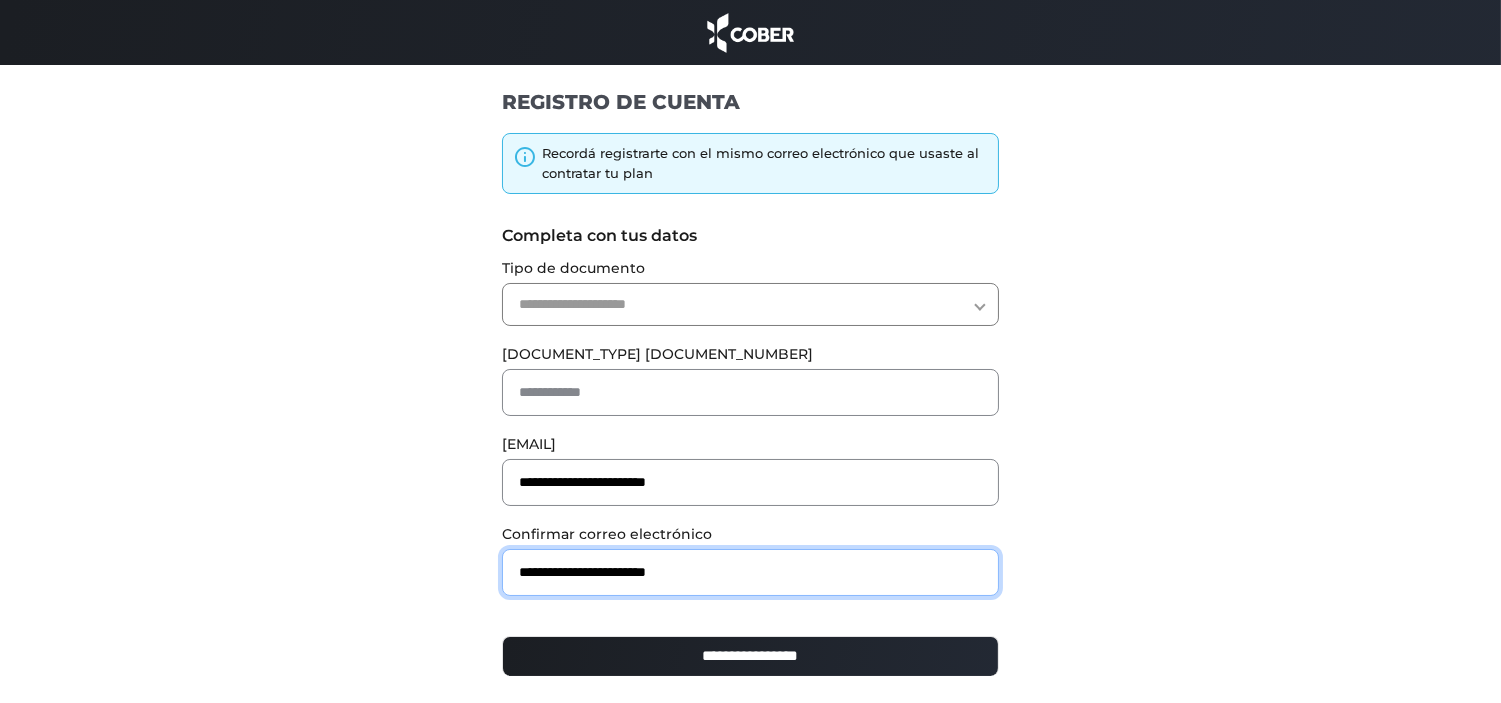 type on "**********" 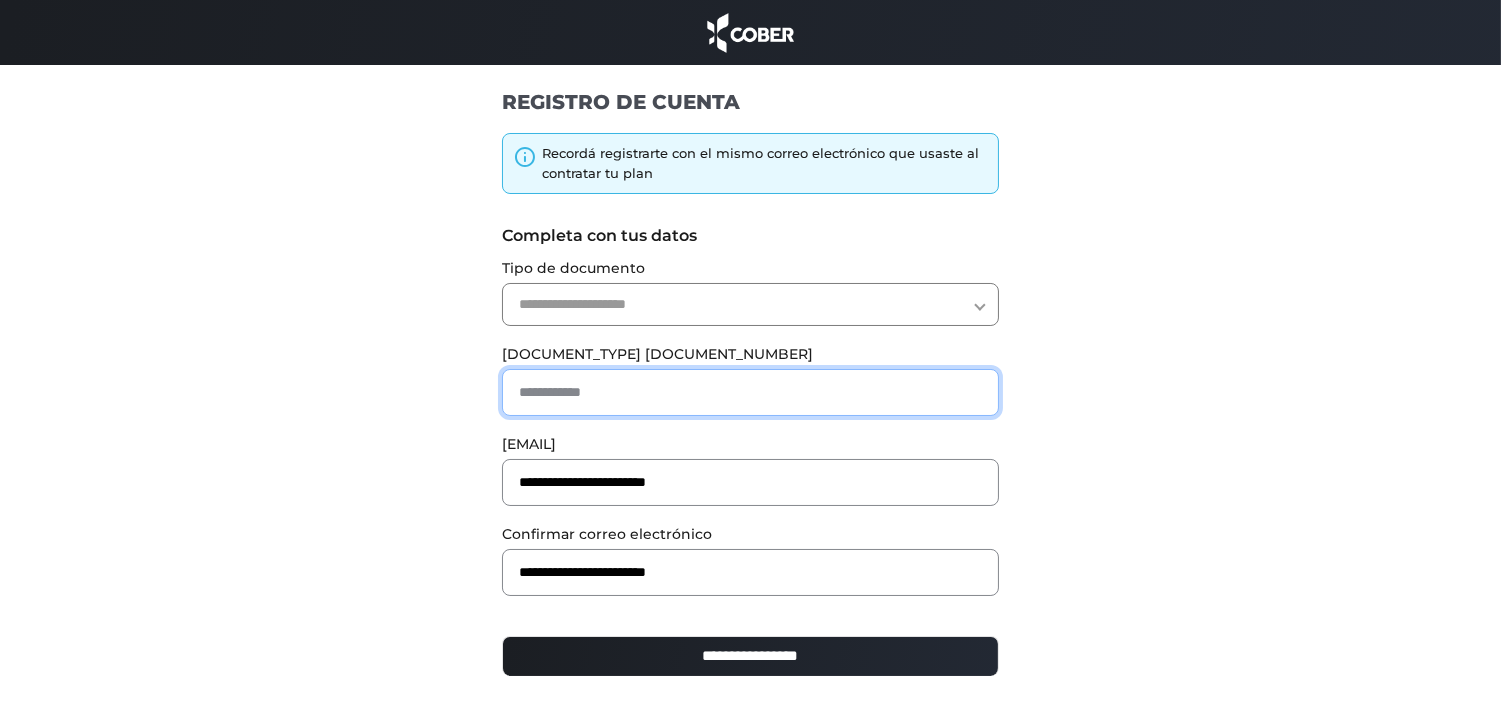 click at bounding box center (750, 392) 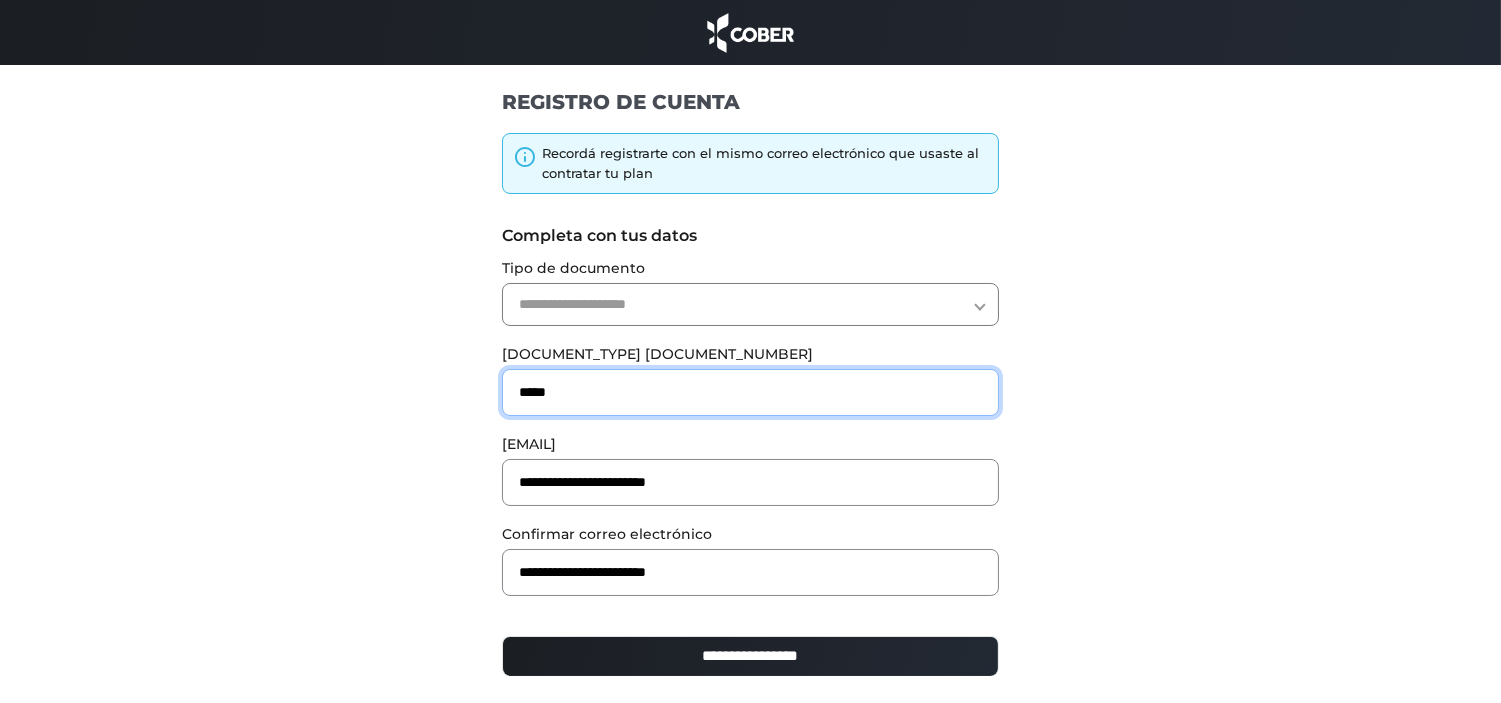 type on "********" 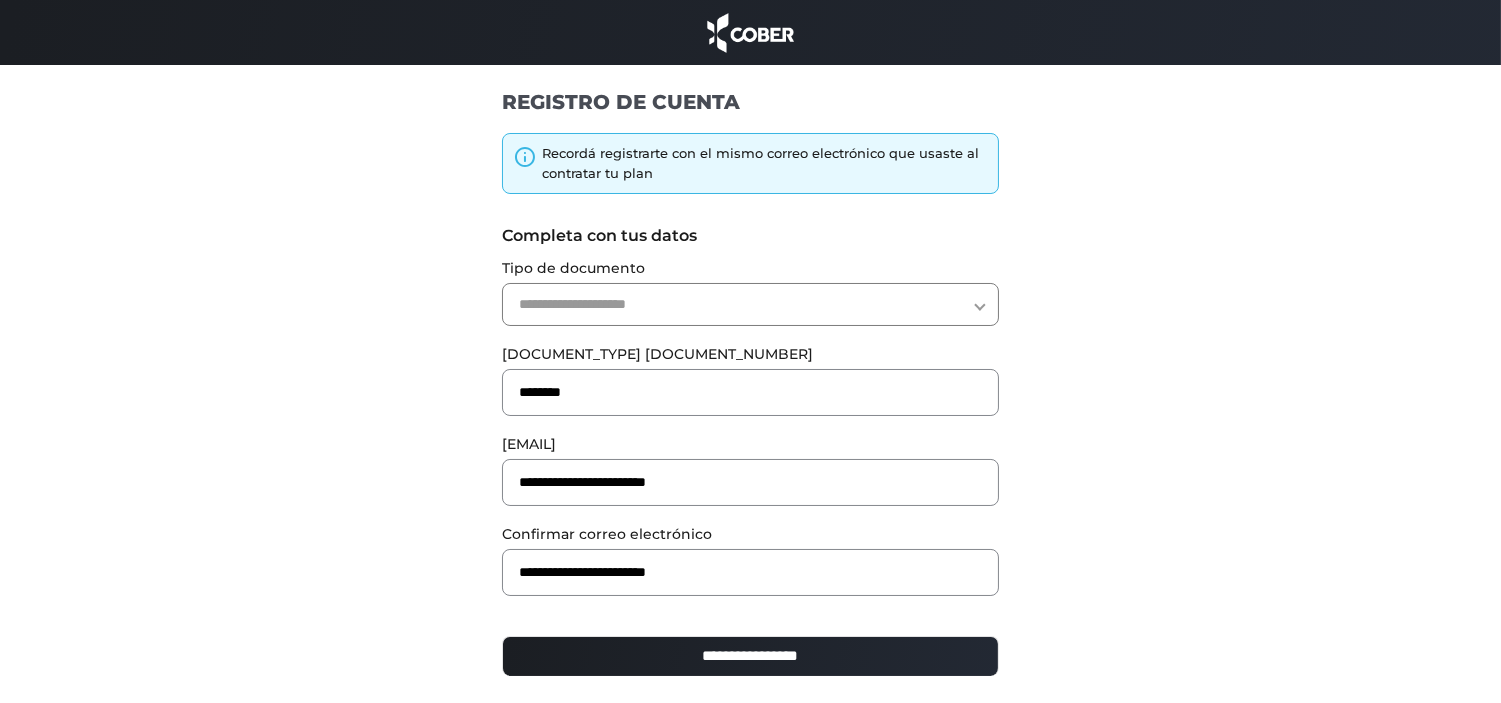 click on "**********" at bounding box center (750, 304) 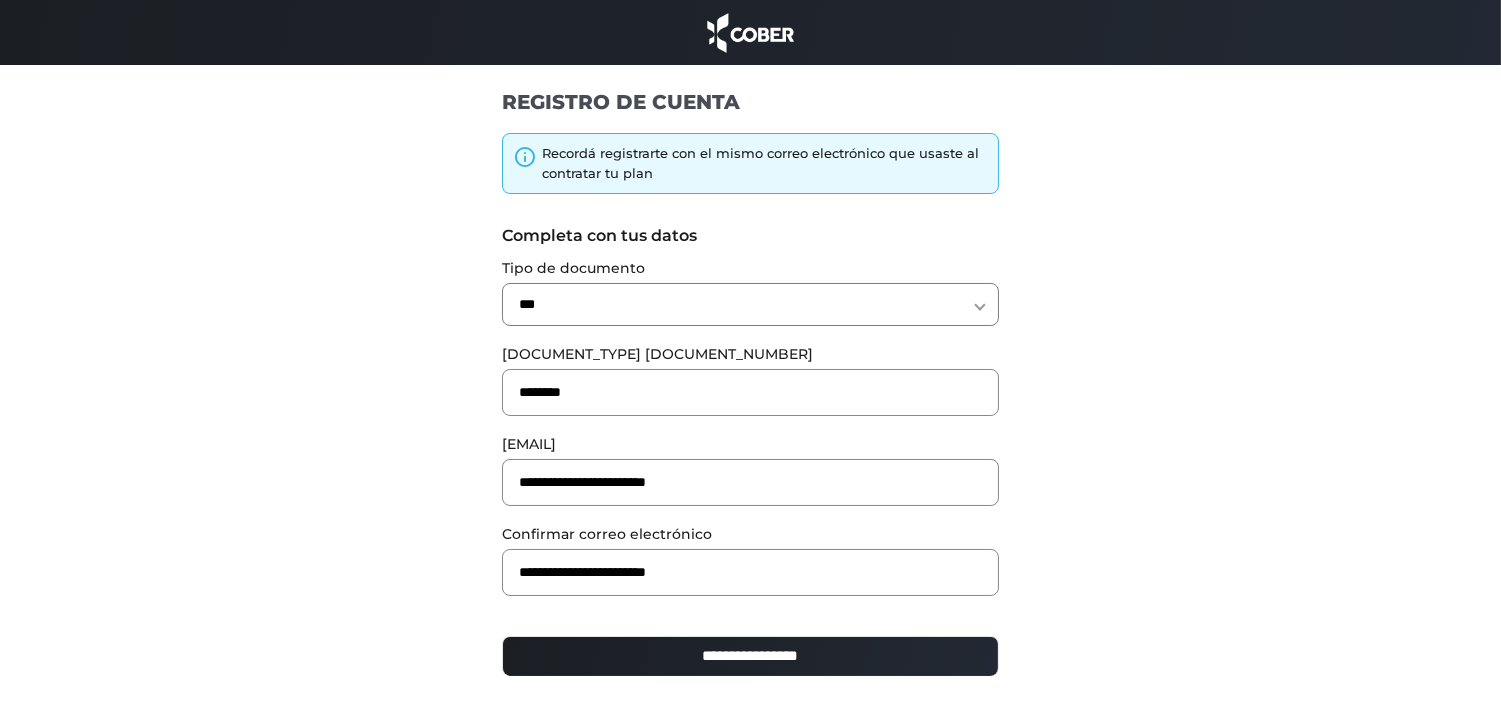 click on "**********" at bounding box center (750, 304) 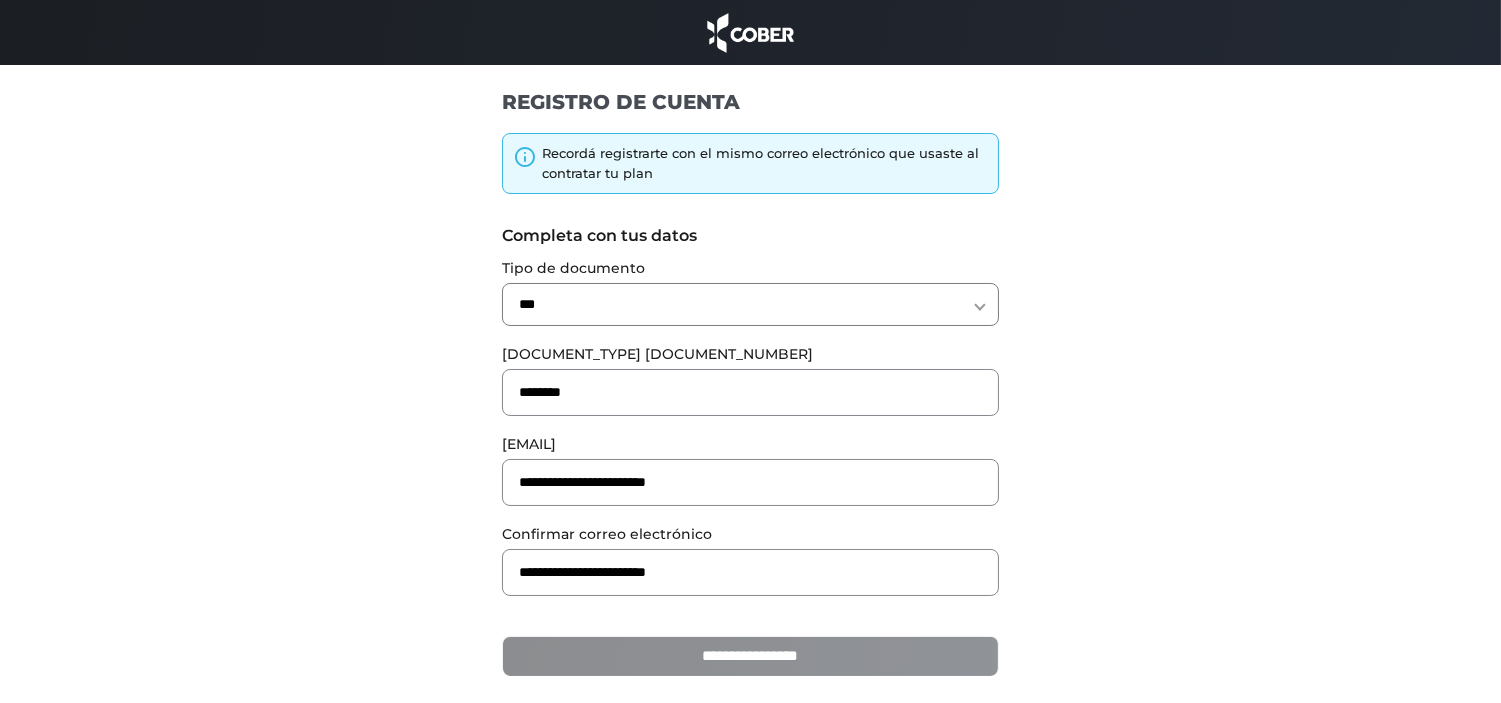 click on "**********" at bounding box center (750, 656) 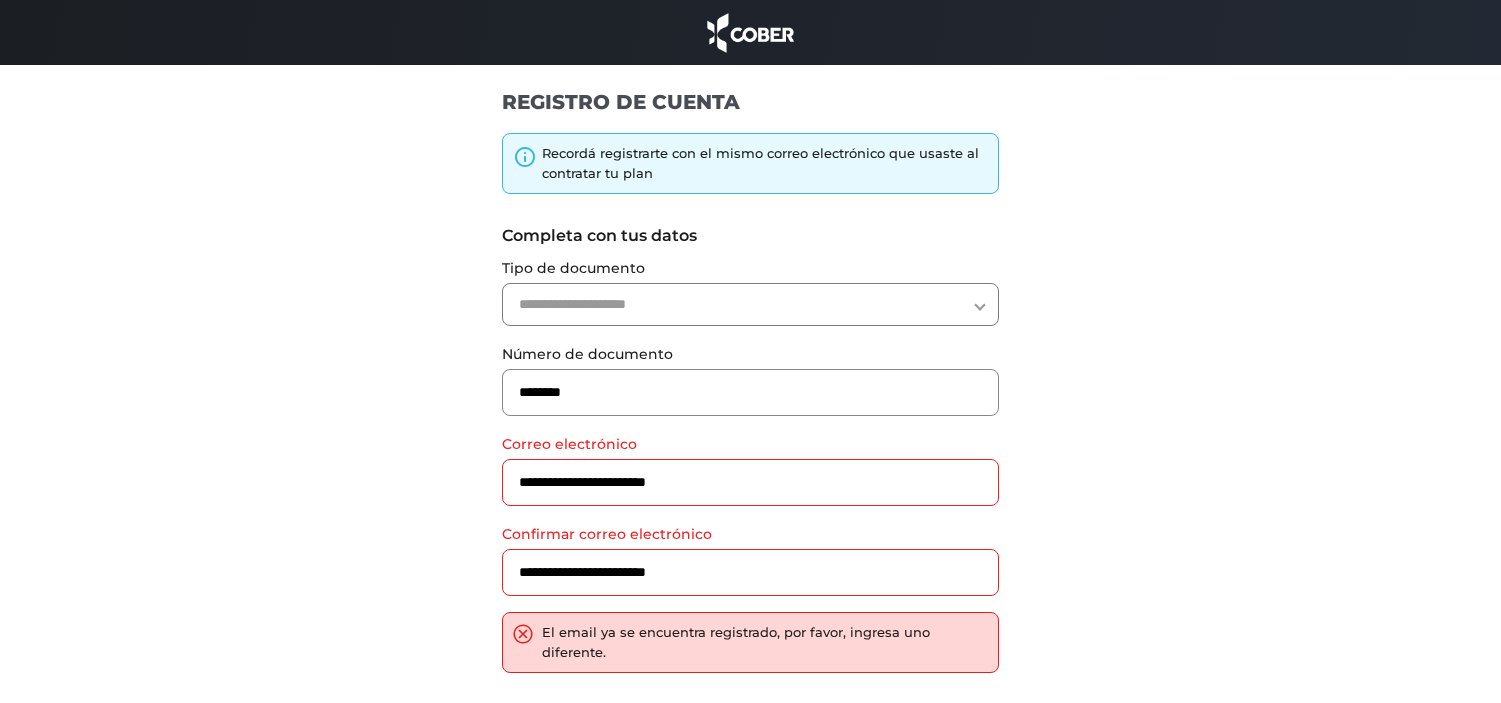scroll, scrollTop: 0, scrollLeft: 0, axis: both 